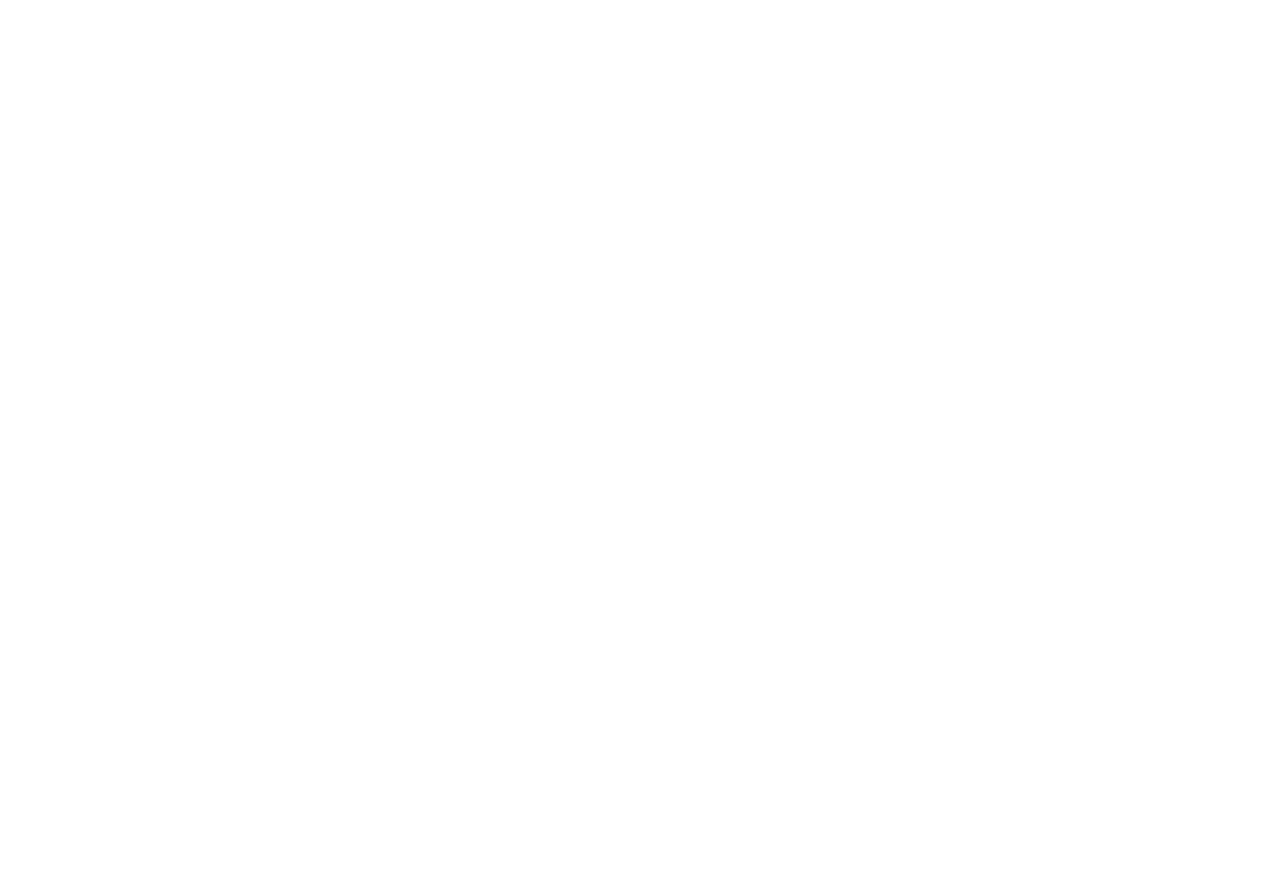 scroll, scrollTop: 0, scrollLeft: 0, axis: both 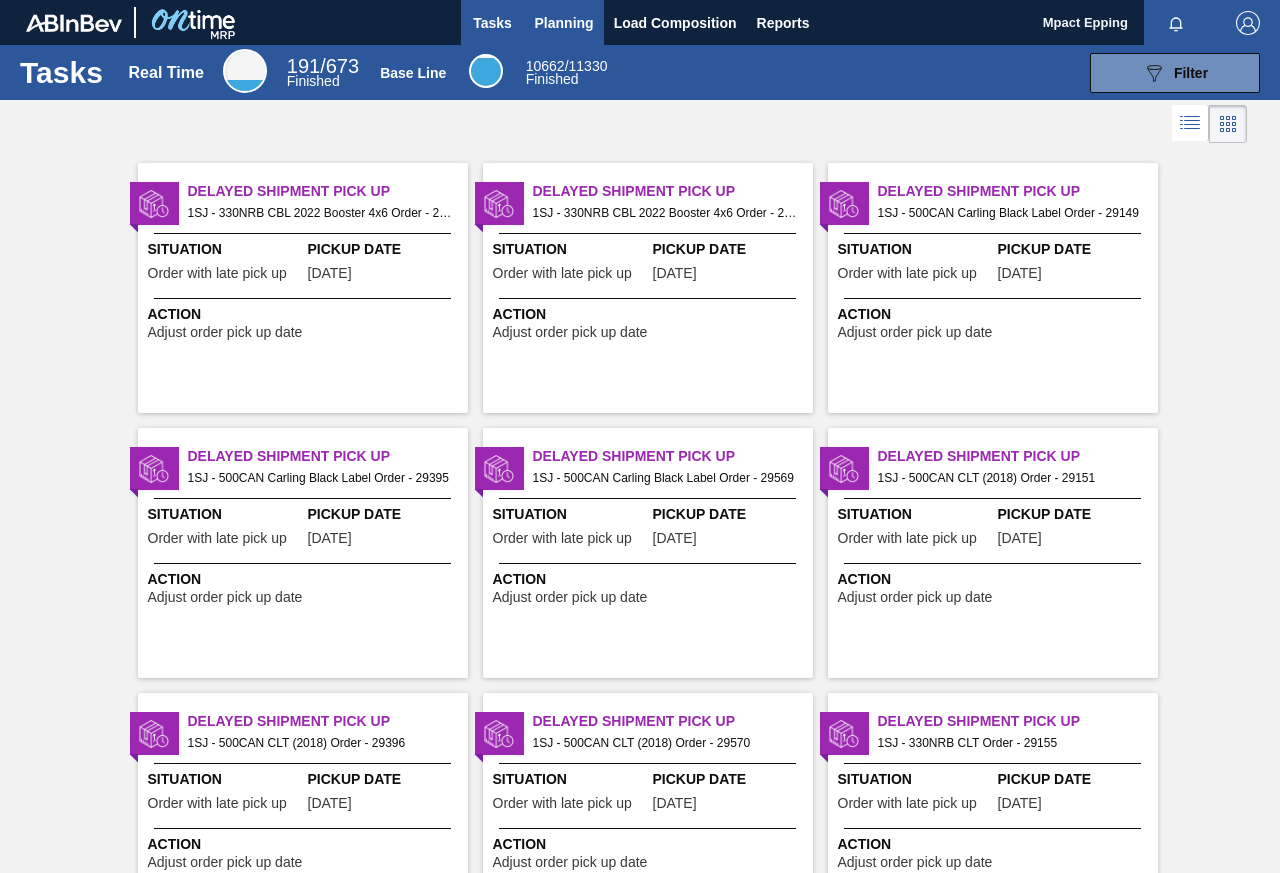 click on "Planning" at bounding box center (564, 23) 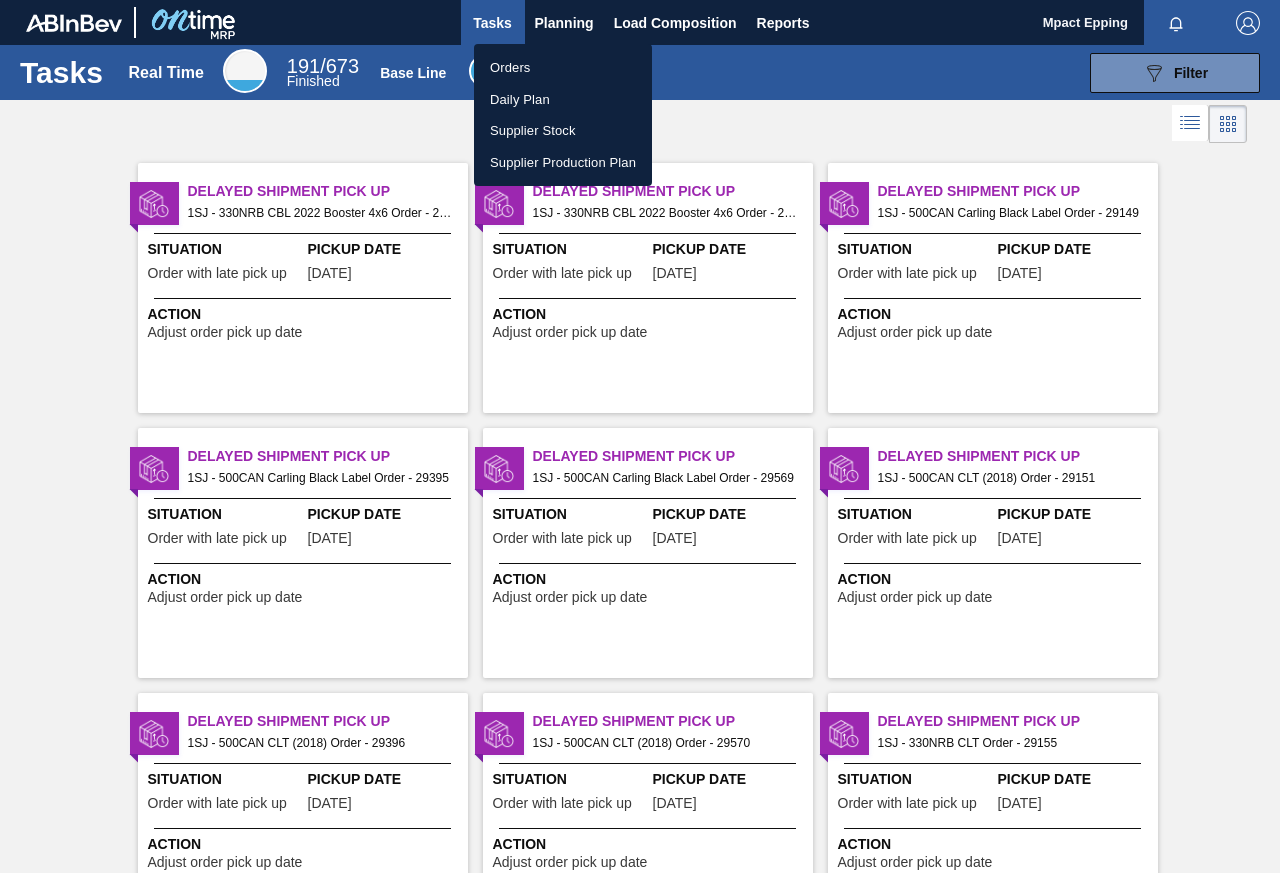 click on "Orders" at bounding box center [563, 68] 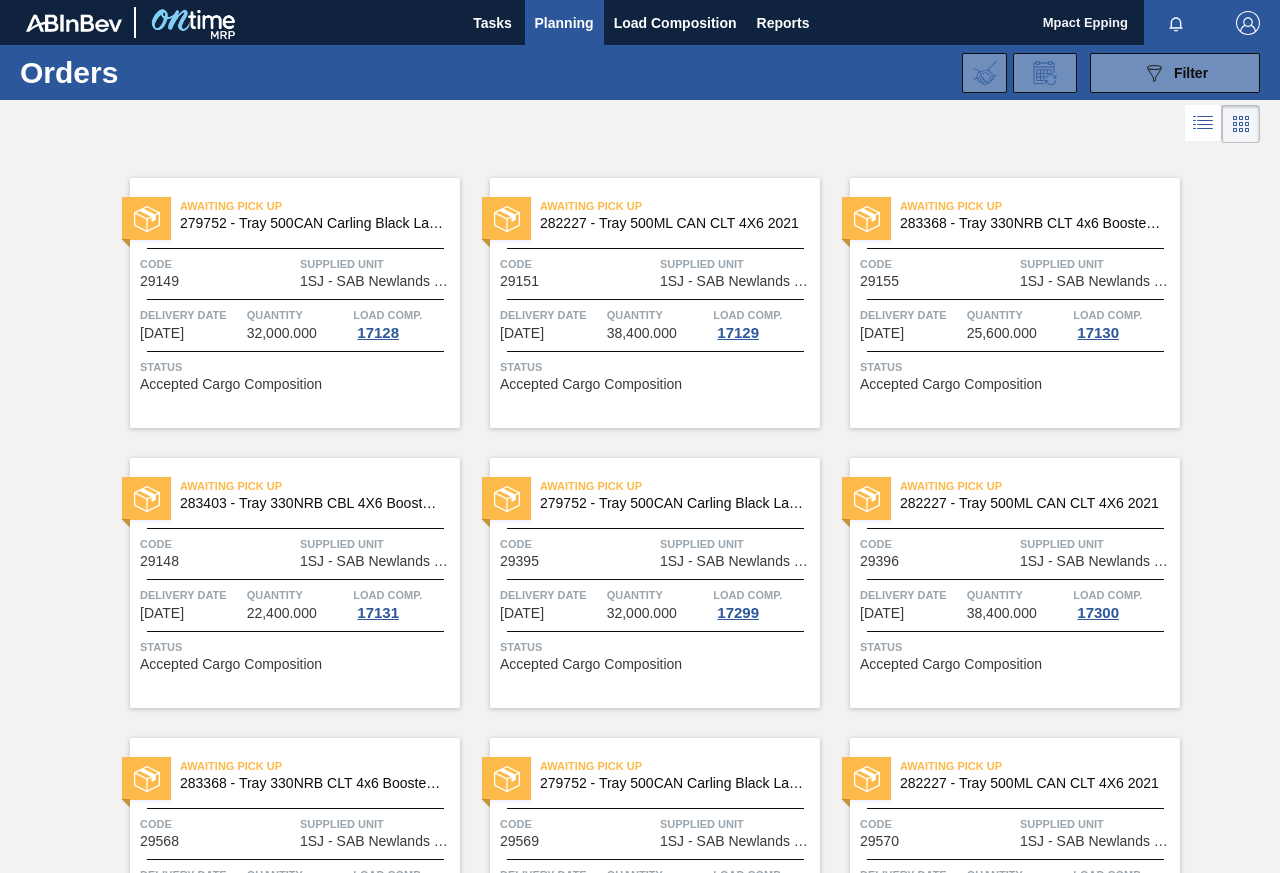 scroll, scrollTop: 749, scrollLeft: 0, axis: vertical 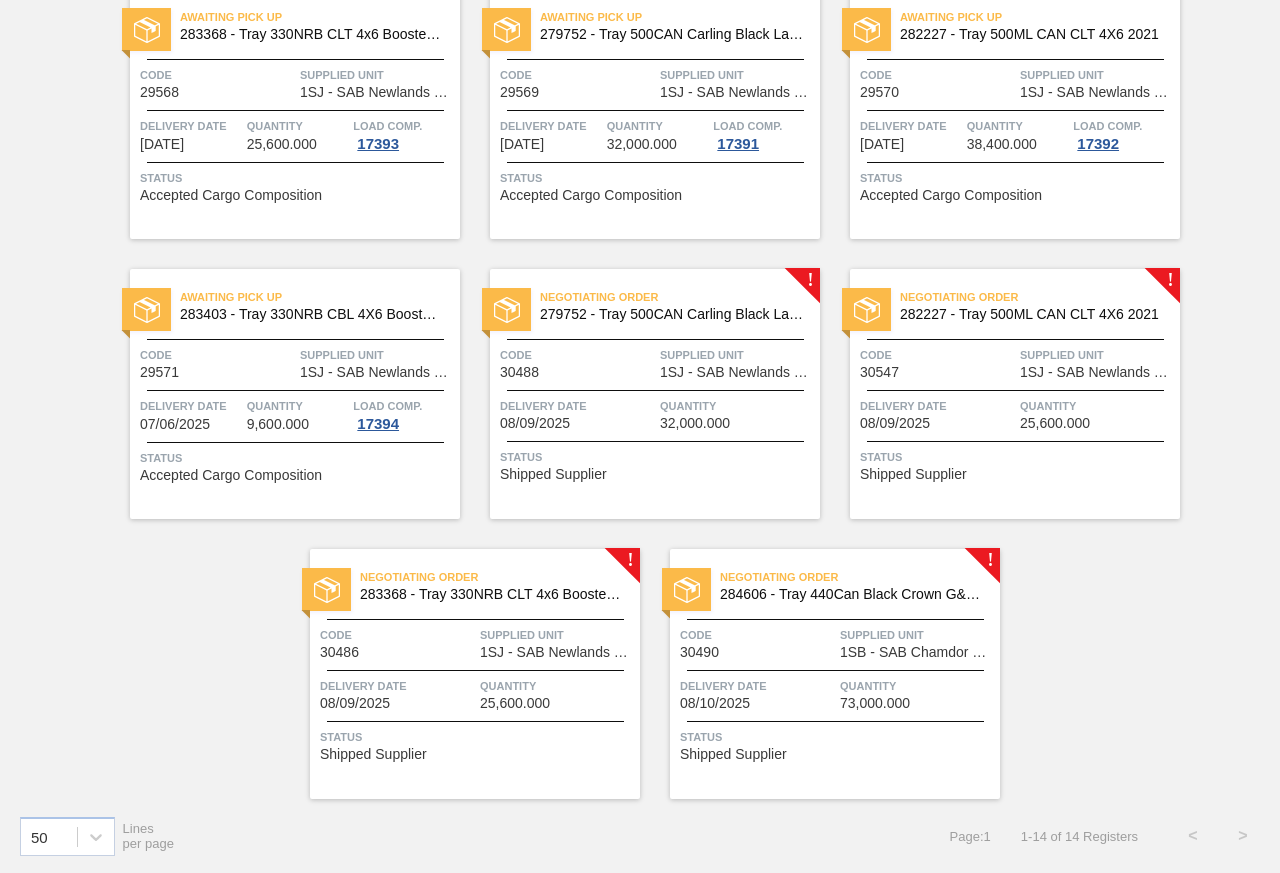 click on "Negotiating Order 279752 - Tray 500CAN Carling Black Label R Code 30488 Supplied Unit 1SJ - SAB Newlands Brewery Delivery Date [DATE] Quantity 32,000.000 Status Shipped Supplier" at bounding box center (655, 394) 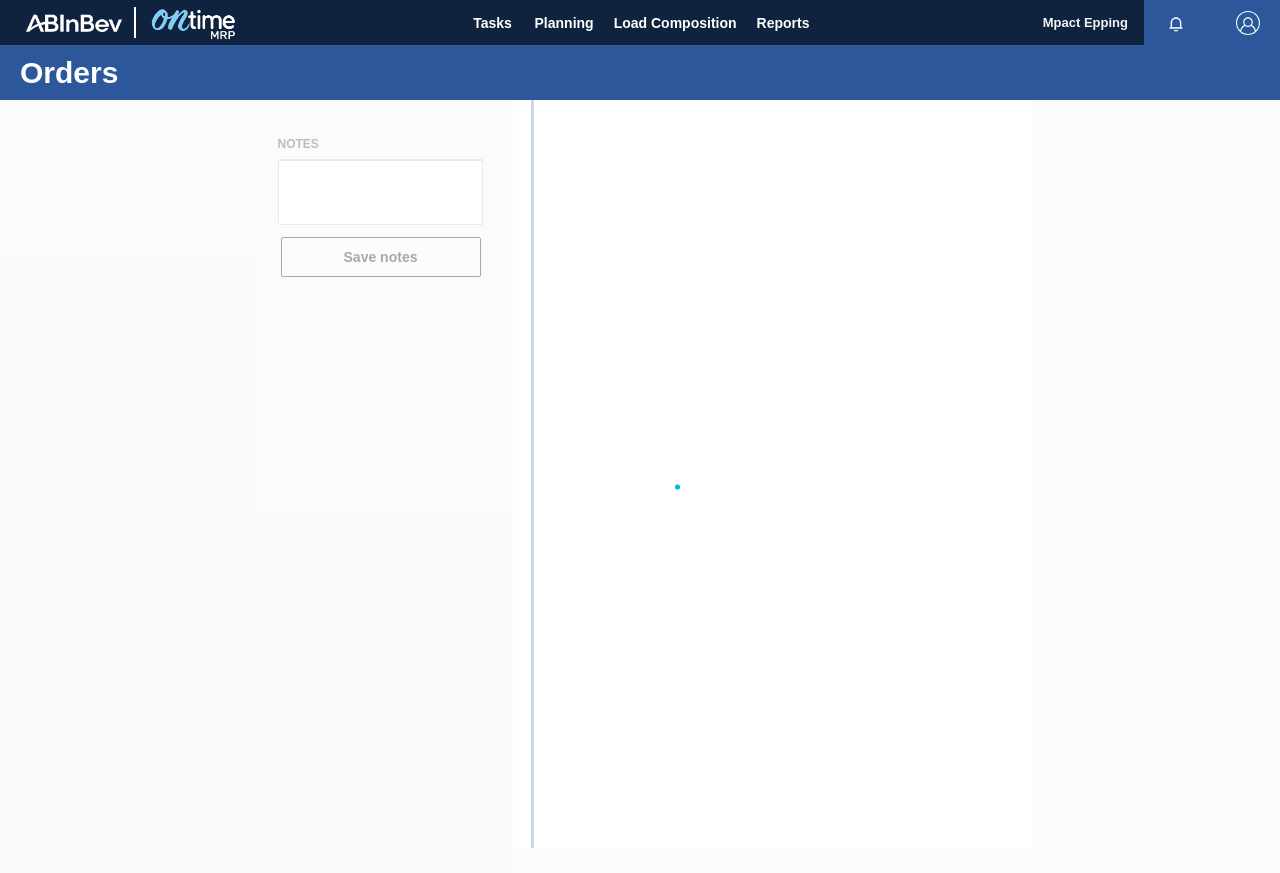 scroll, scrollTop: 0, scrollLeft: 0, axis: both 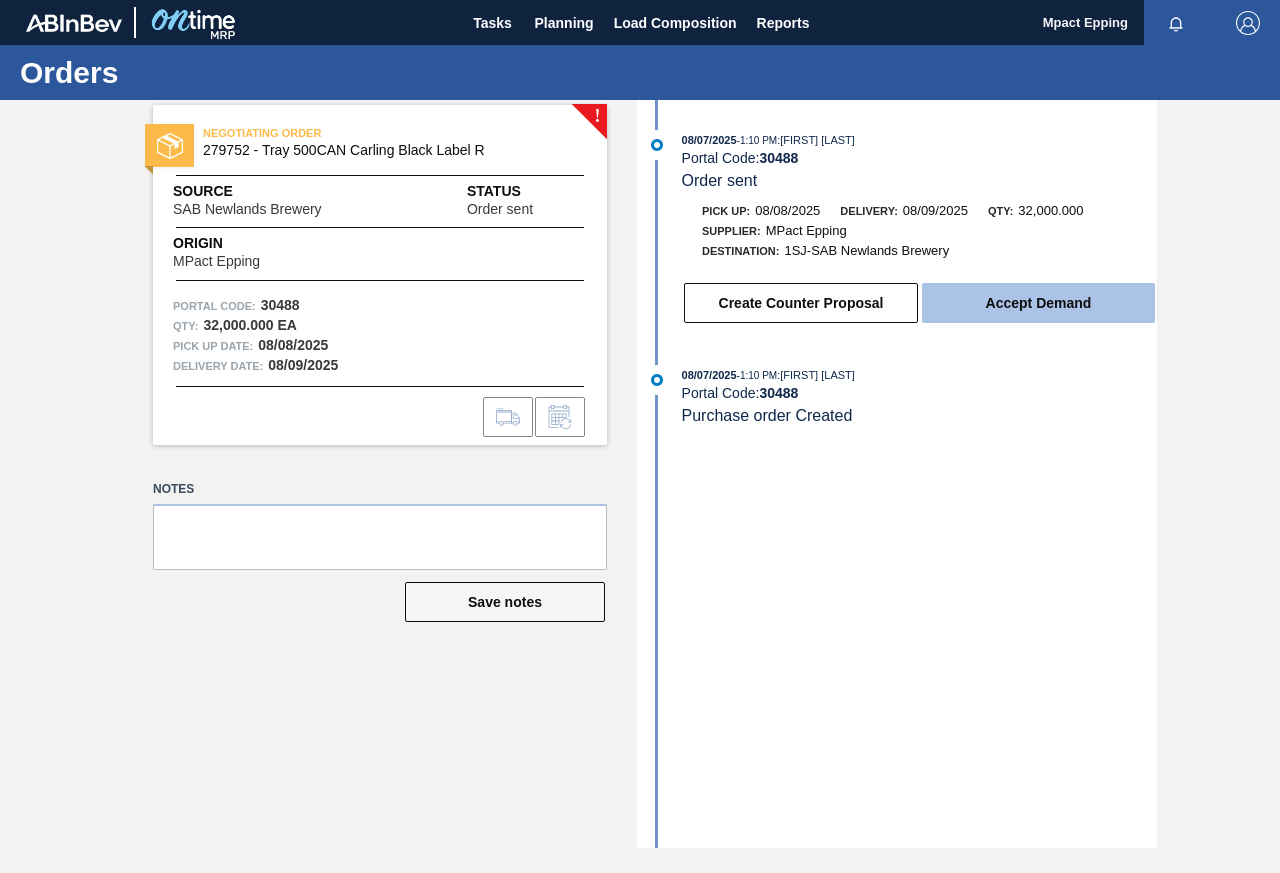 click on "Accept Demand" at bounding box center (1038, 303) 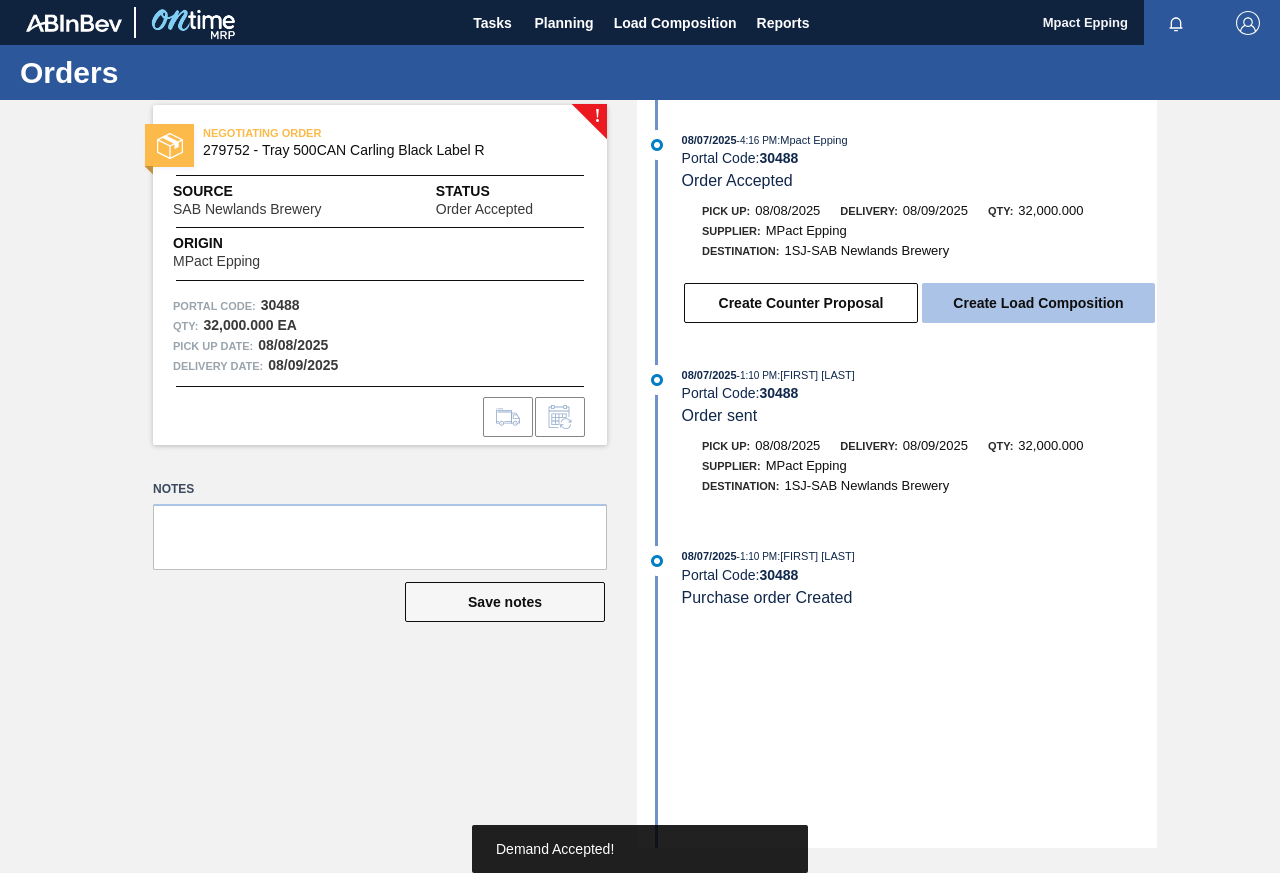 click on "Create Load Composition" at bounding box center (1038, 303) 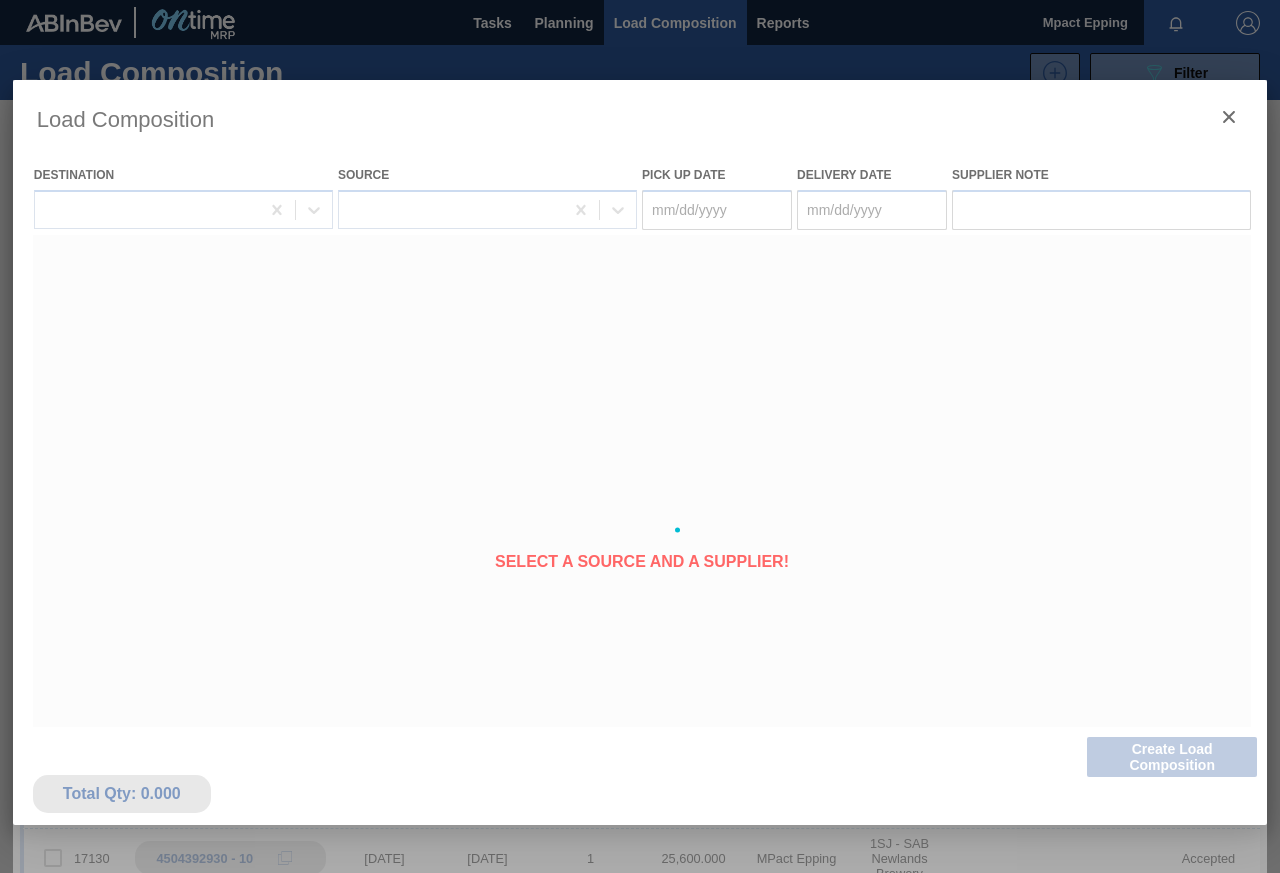 type on "08/08/2025" 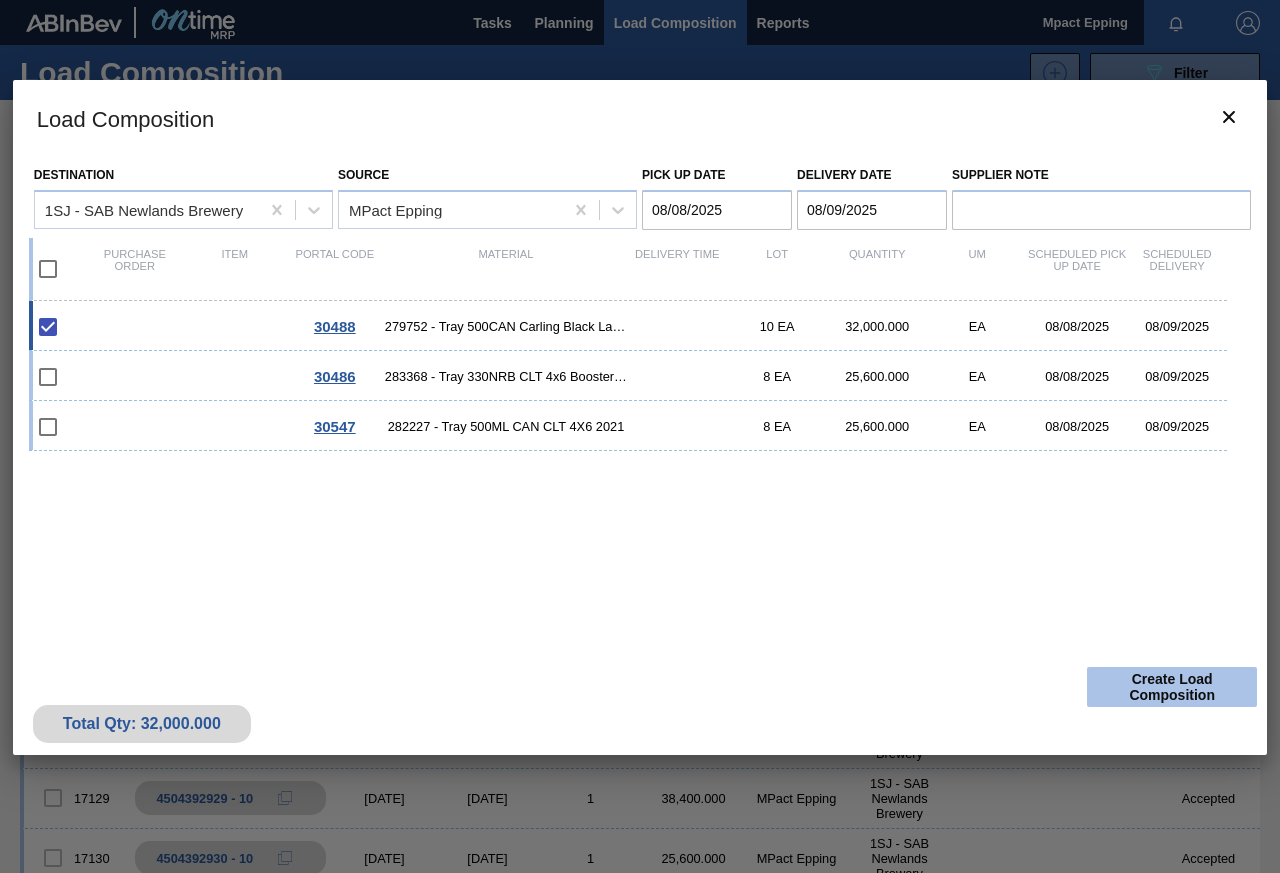 click on "Create Load Composition" at bounding box center (1172, 687) 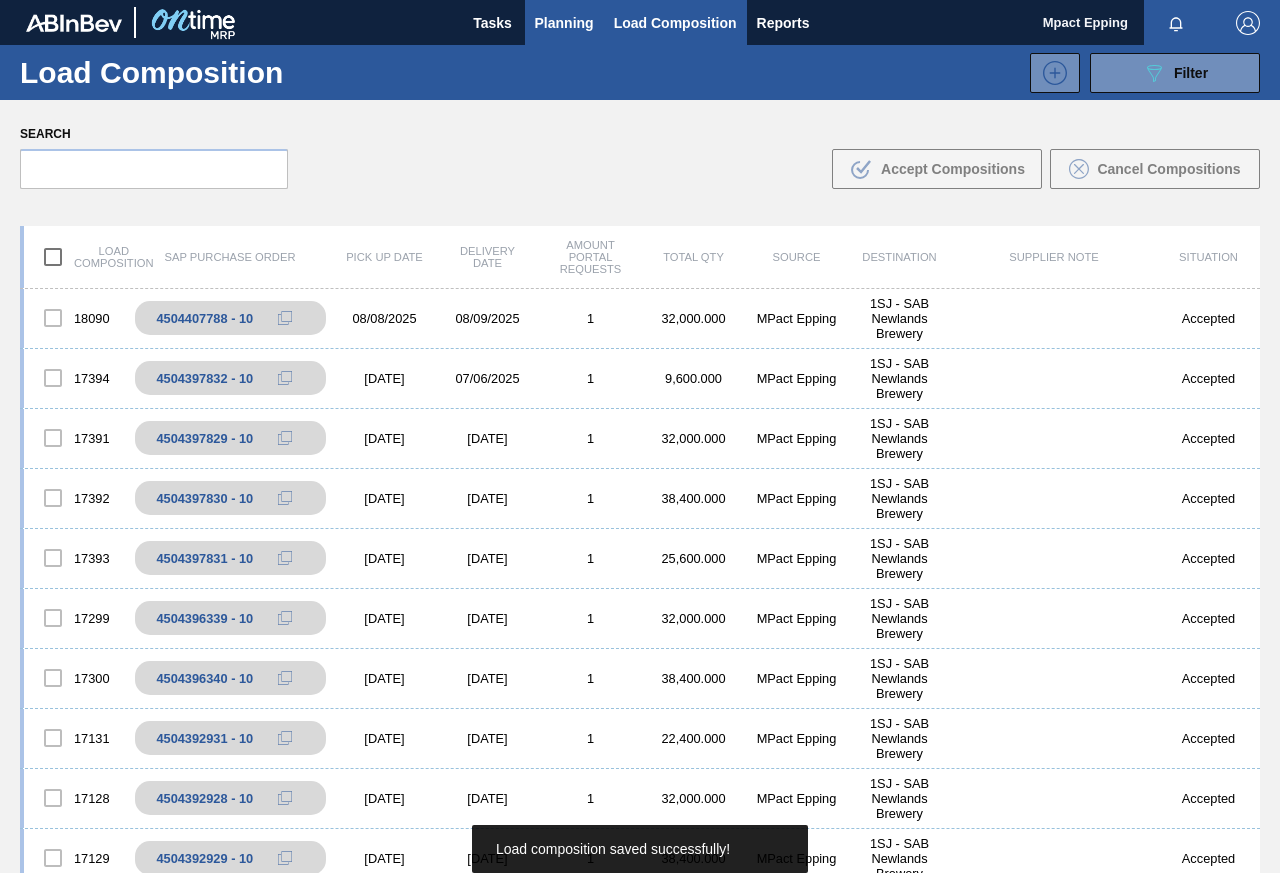 click on "Planning" at bounding box center (564, 23) 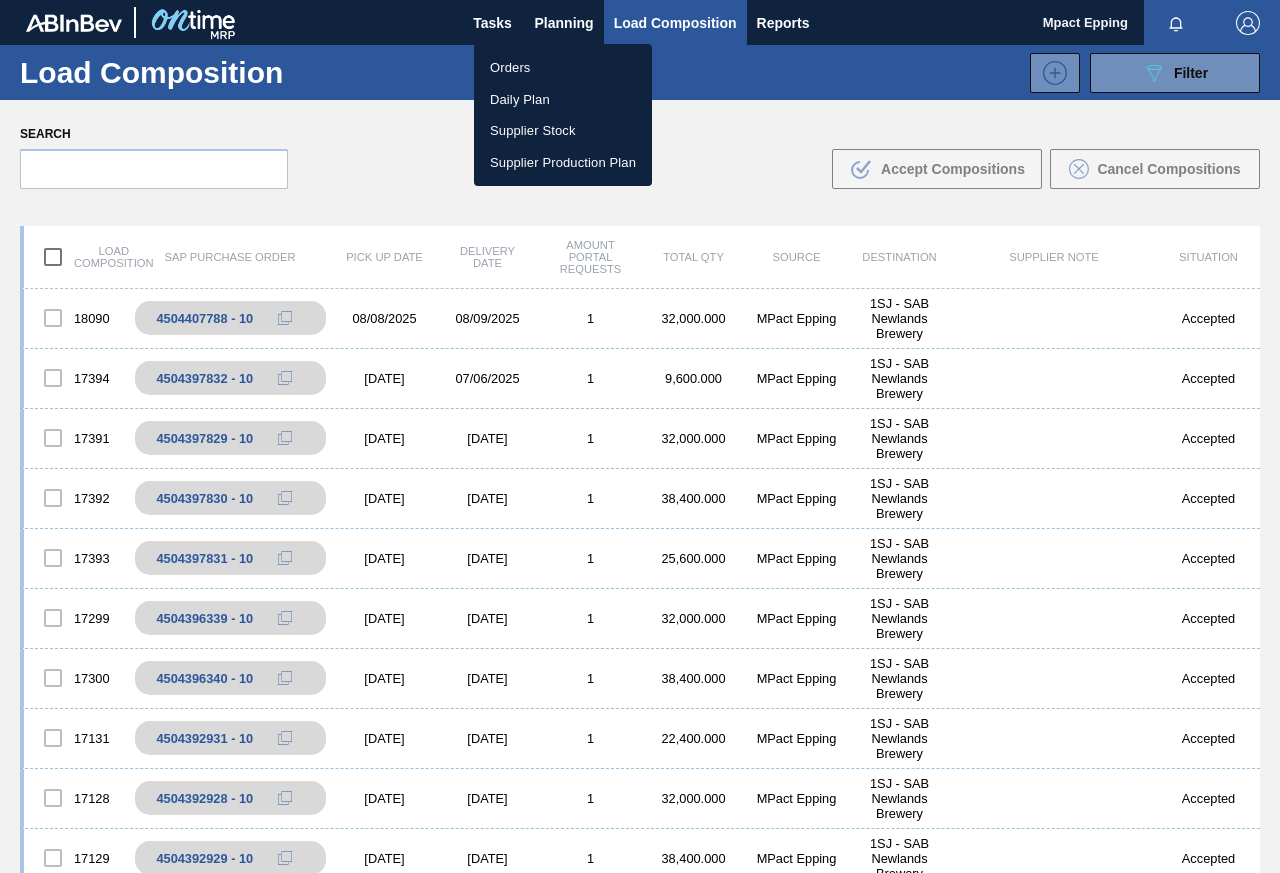 click on "Orders" at bounding box center (563, 68) 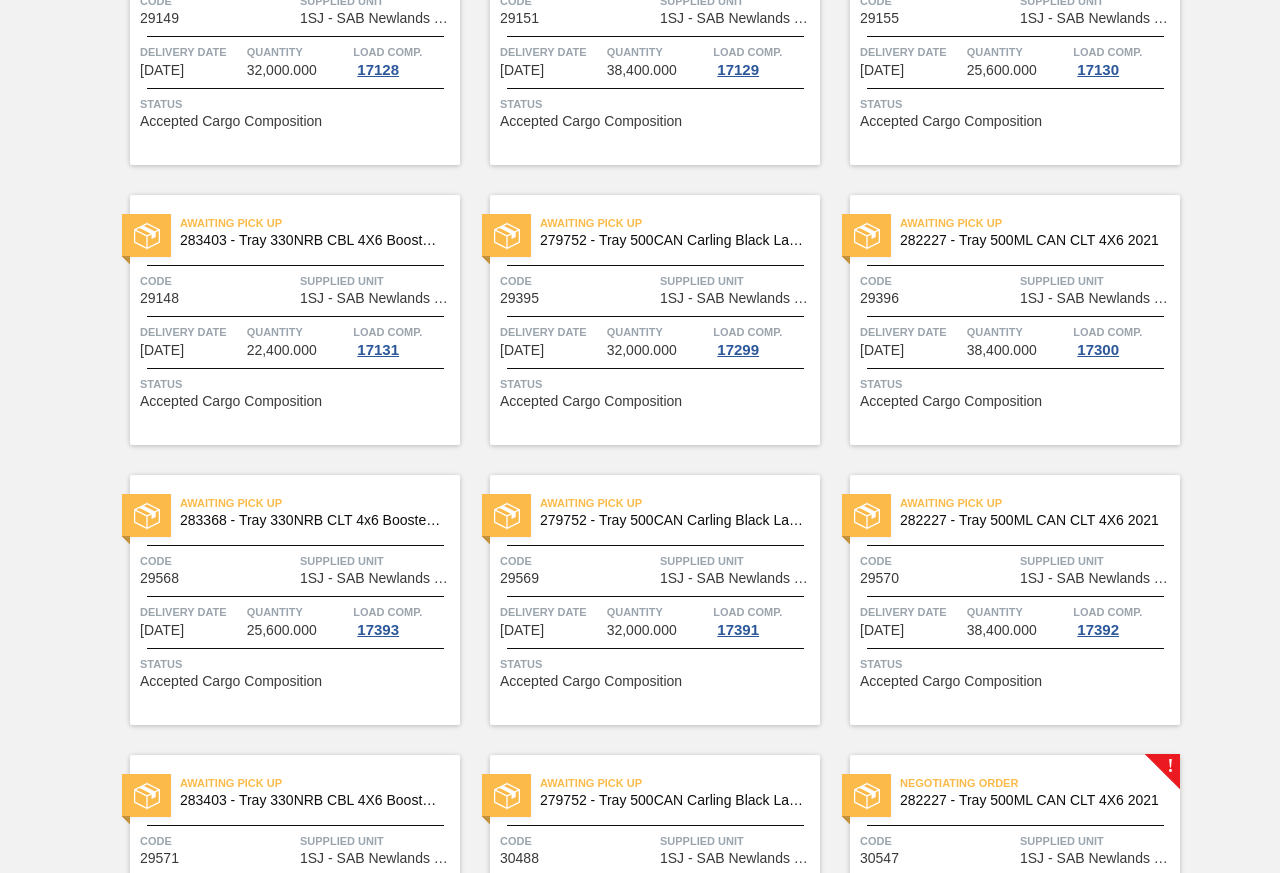 scroll, scrollTop: 749, scrollLeft: 0, axis: vertical 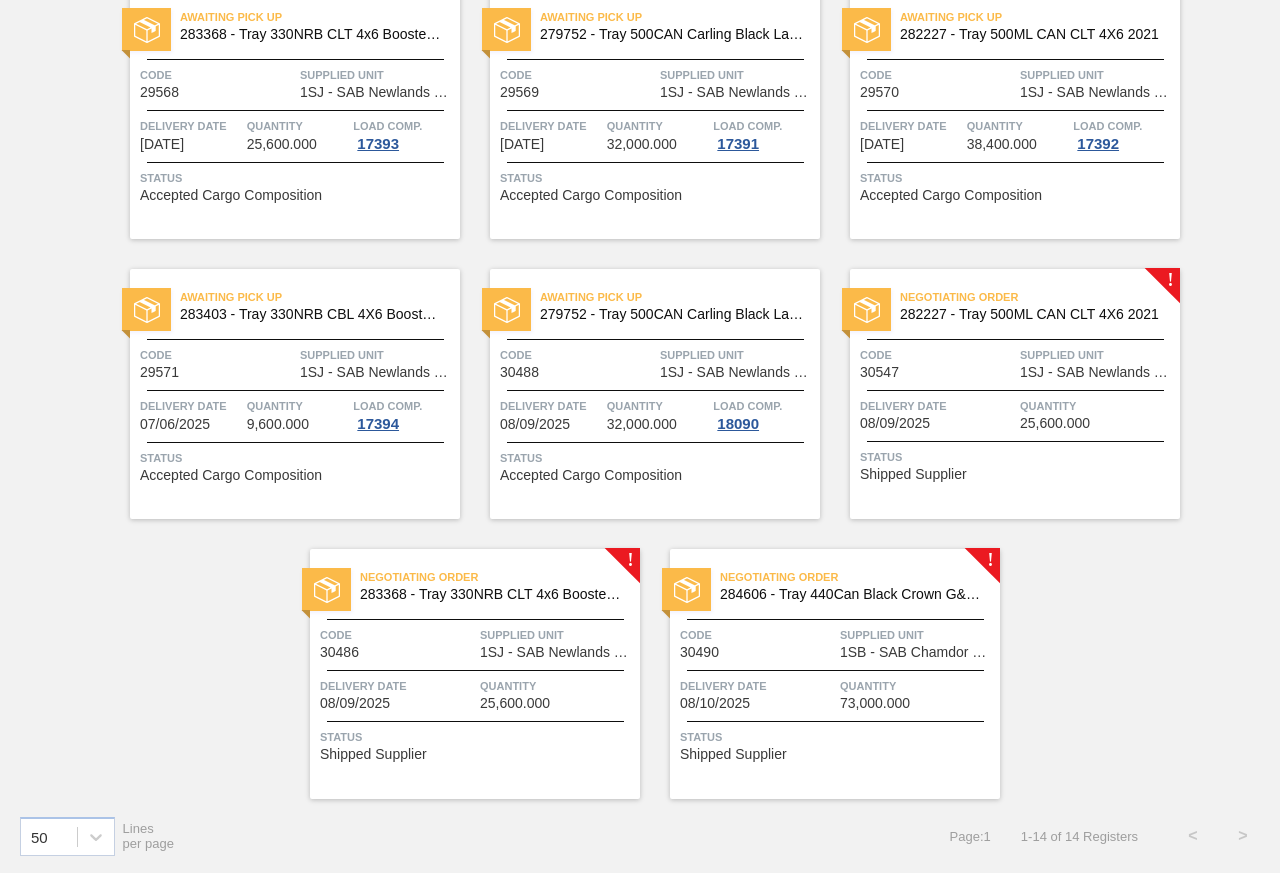 click on "Delivery Date [DATE]" at bounding box center (397, 693) 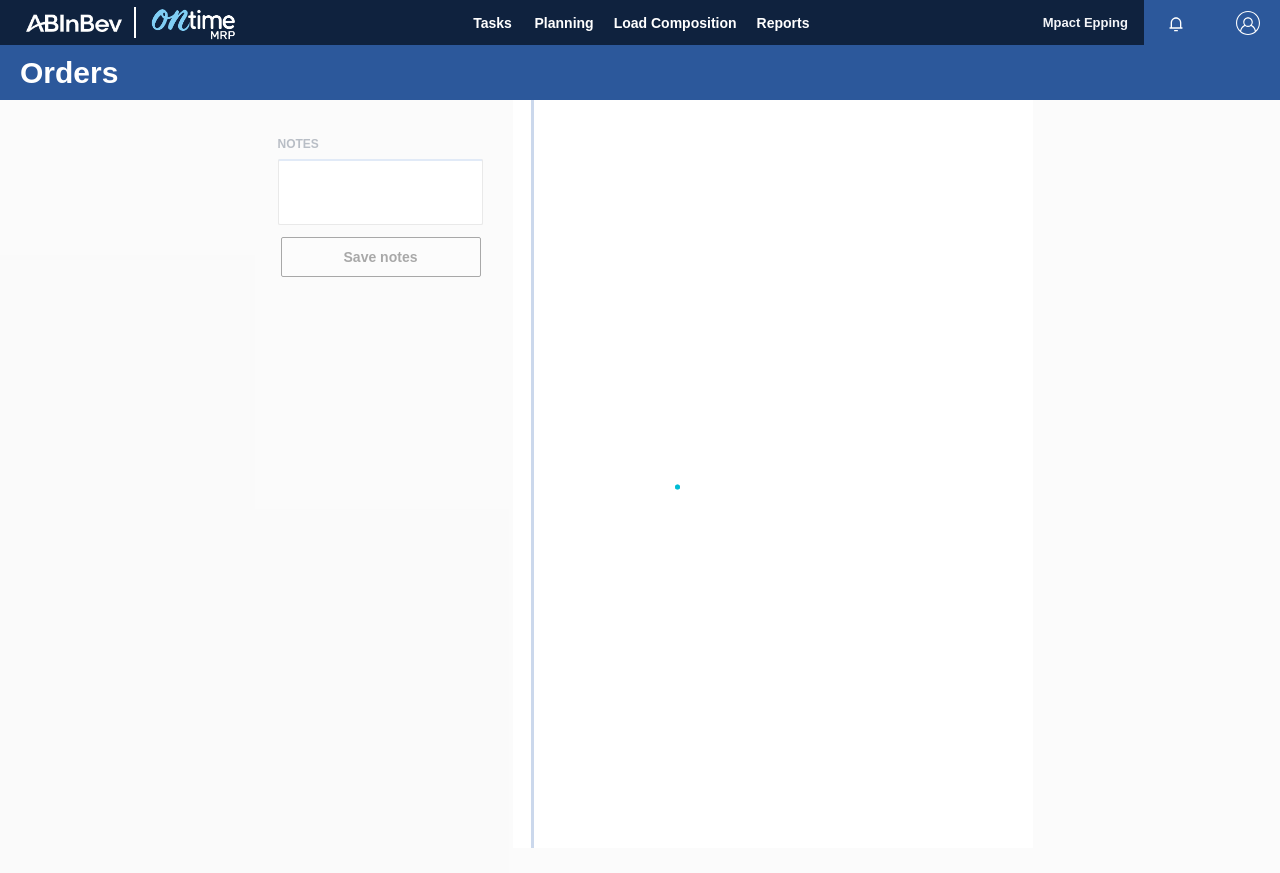 scroll, scrollTop: 0, scrollLeft: 0, axis: both 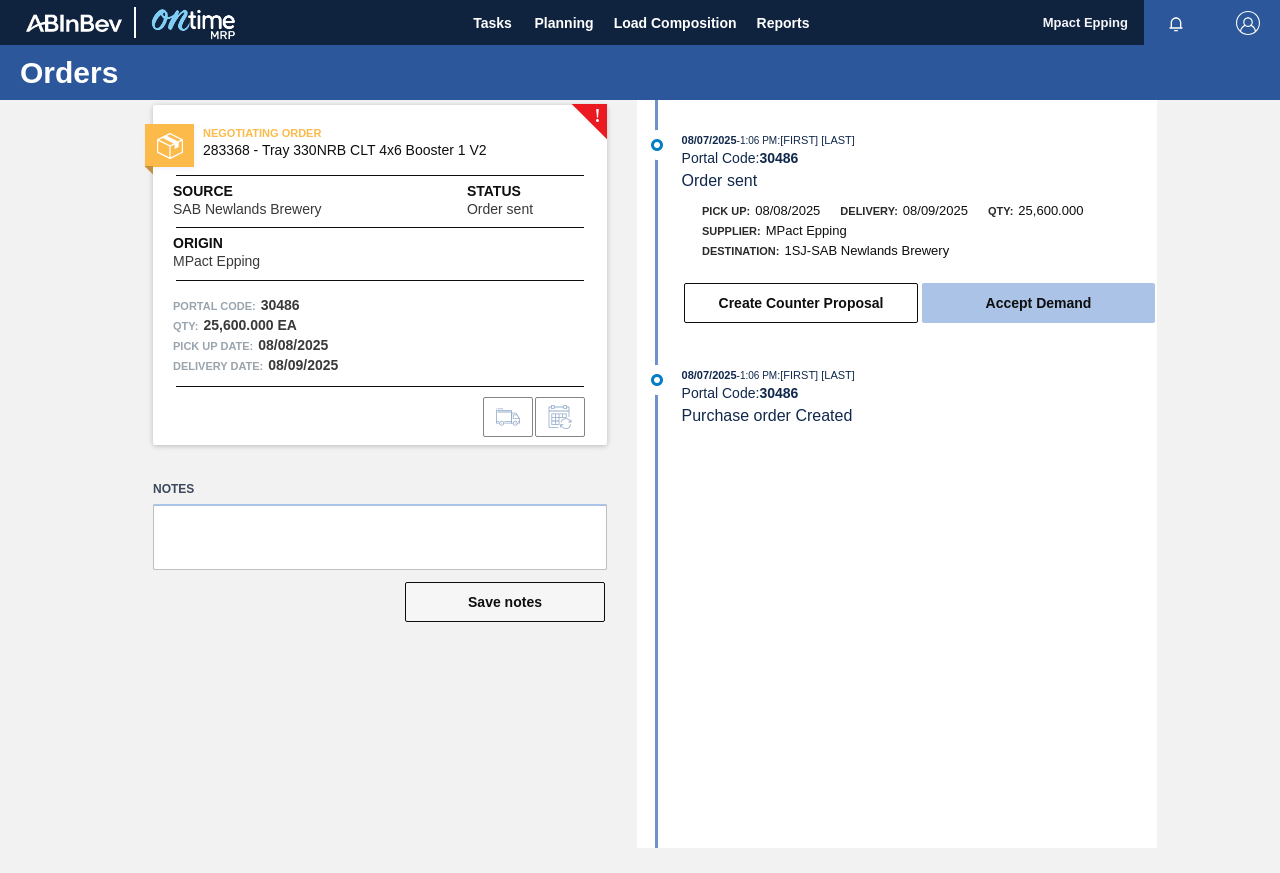 click on "Accept Demand" at bounding box center [1038, 303] 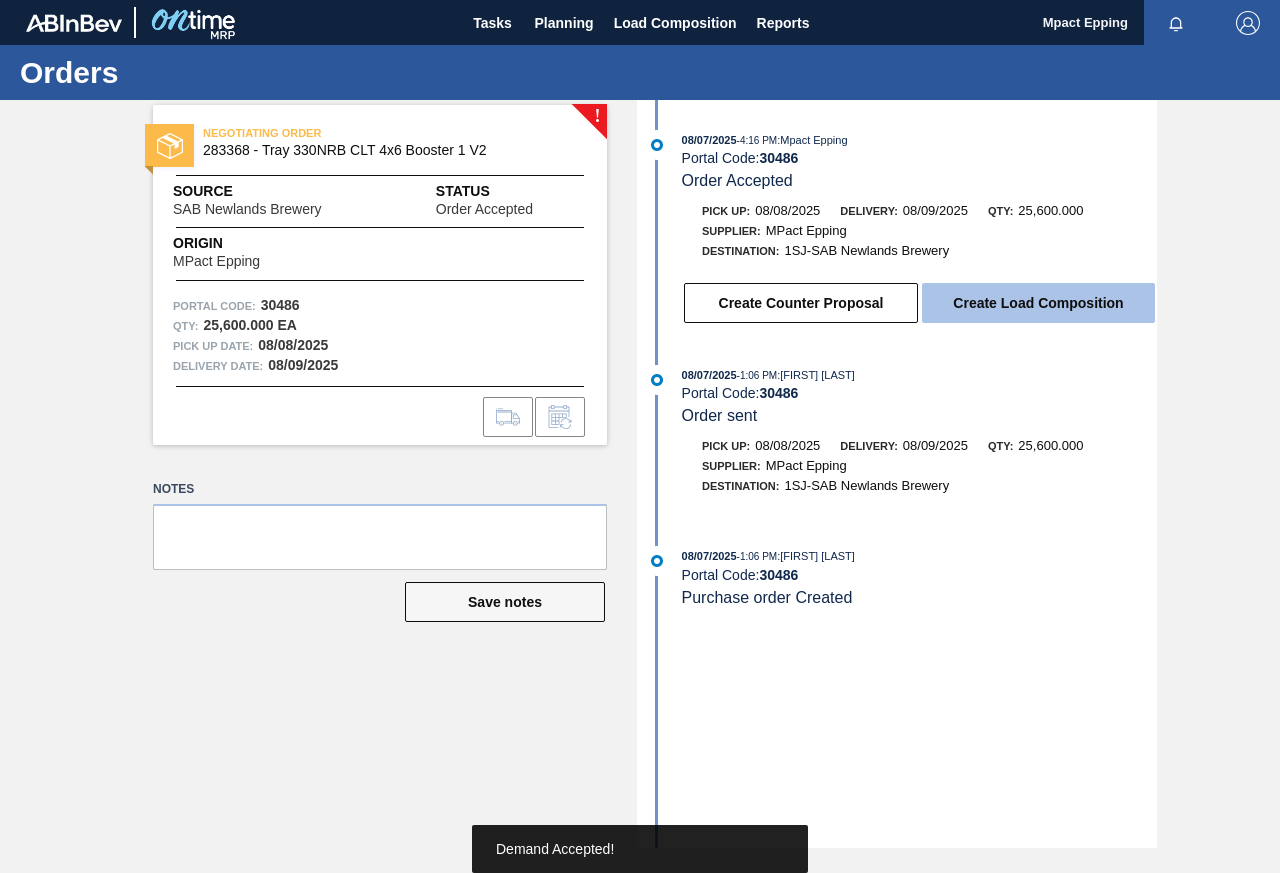 click on "Create Load Composition" at bounding box center [1038, 303] 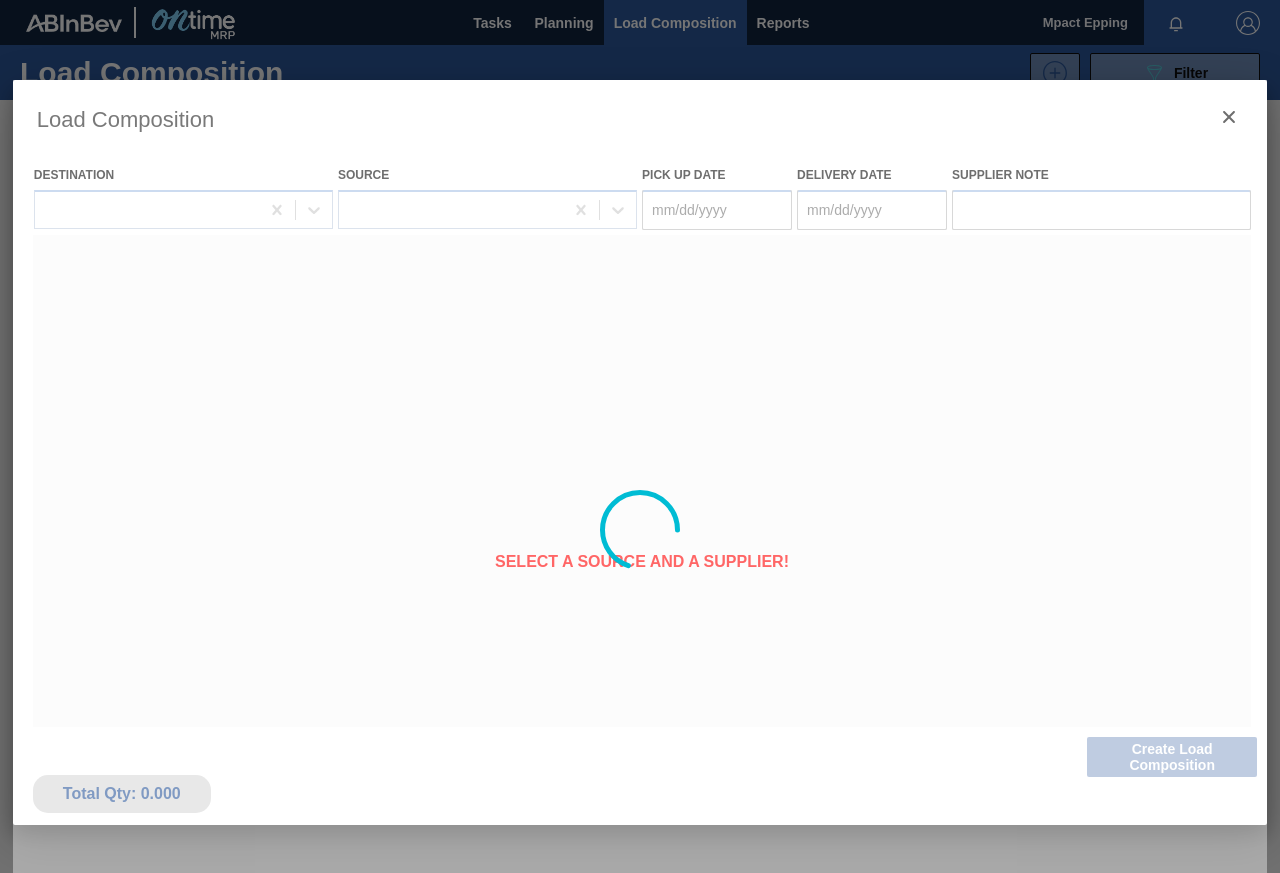 type on "08/08/2025" 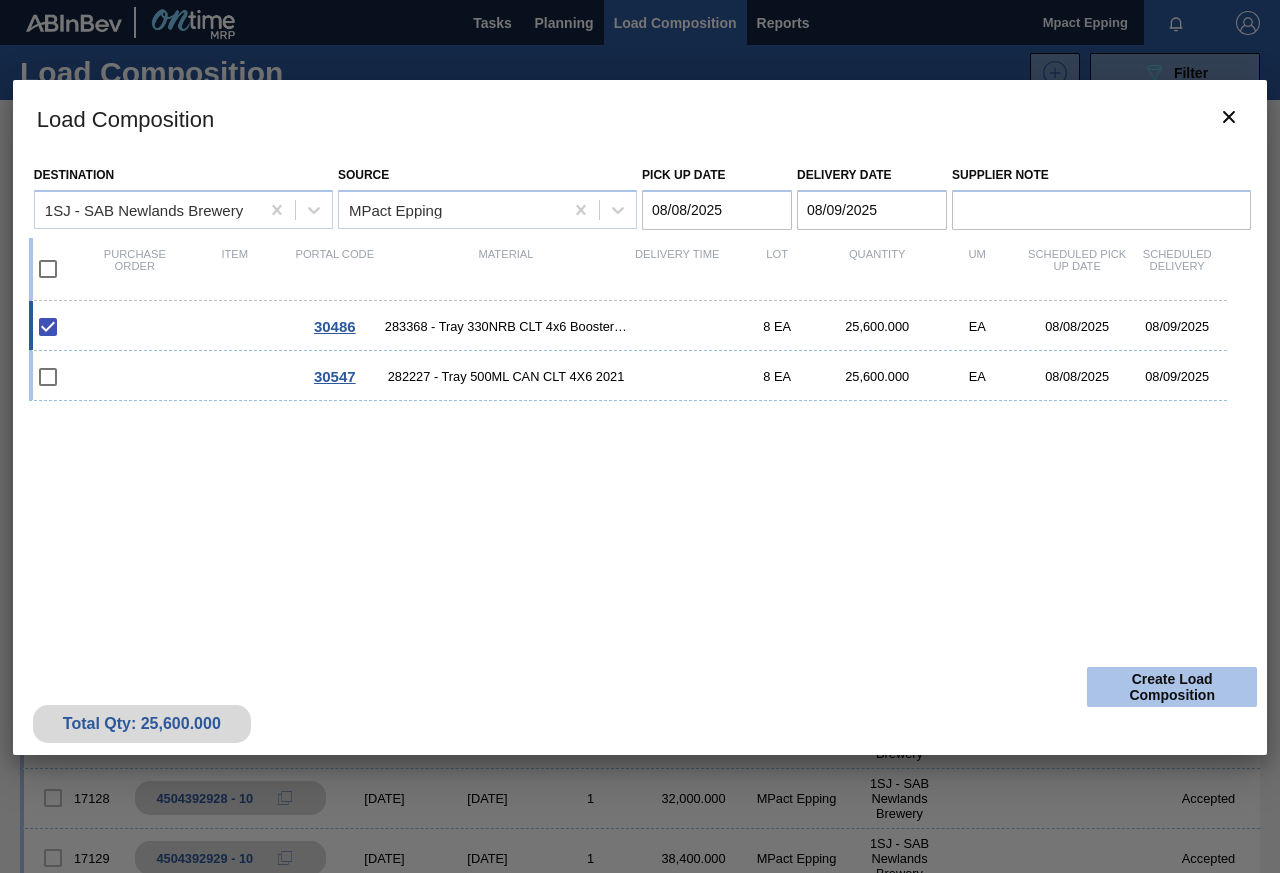 click on "Create Load Composition" at bounding box center [1172, 687] 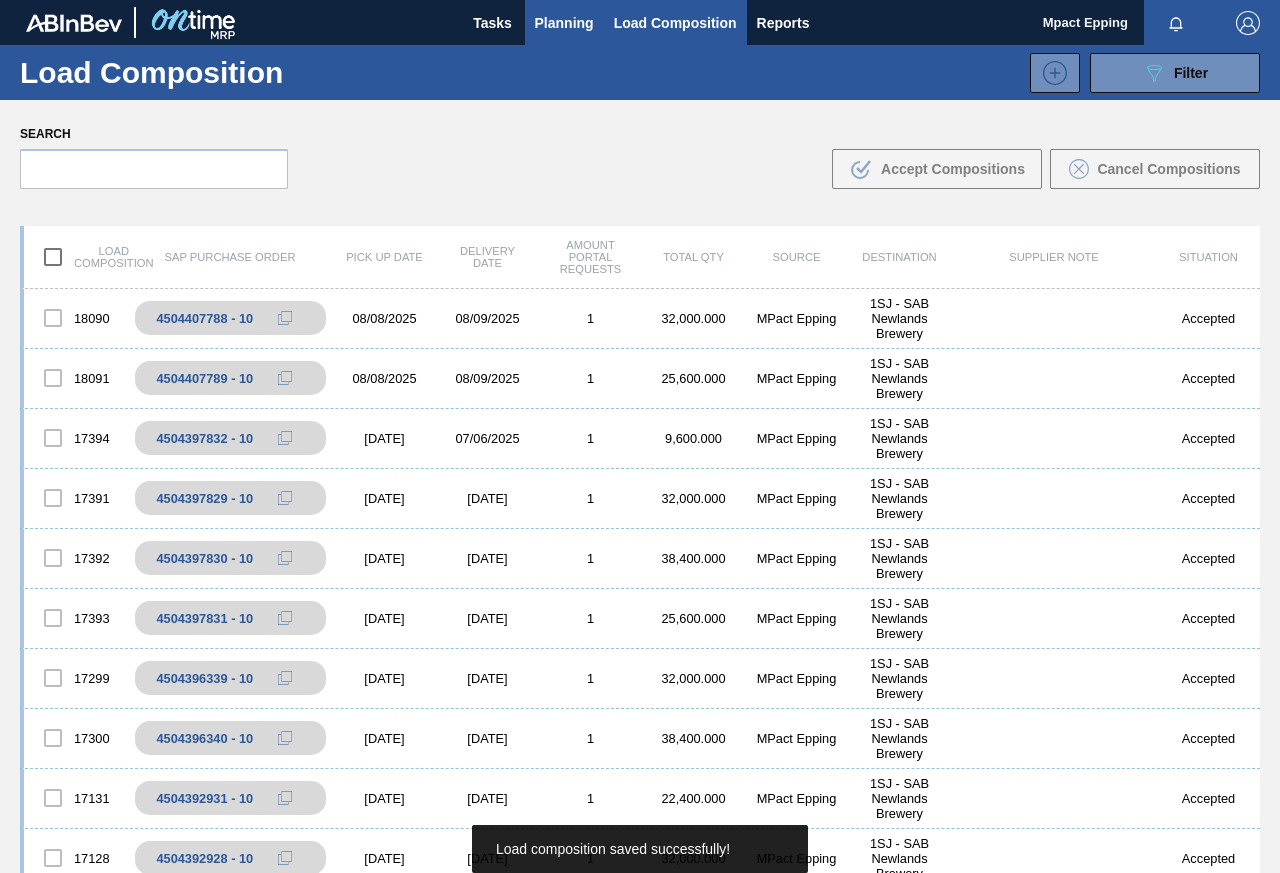 click on "Planning" at bounding box center [564, 23] 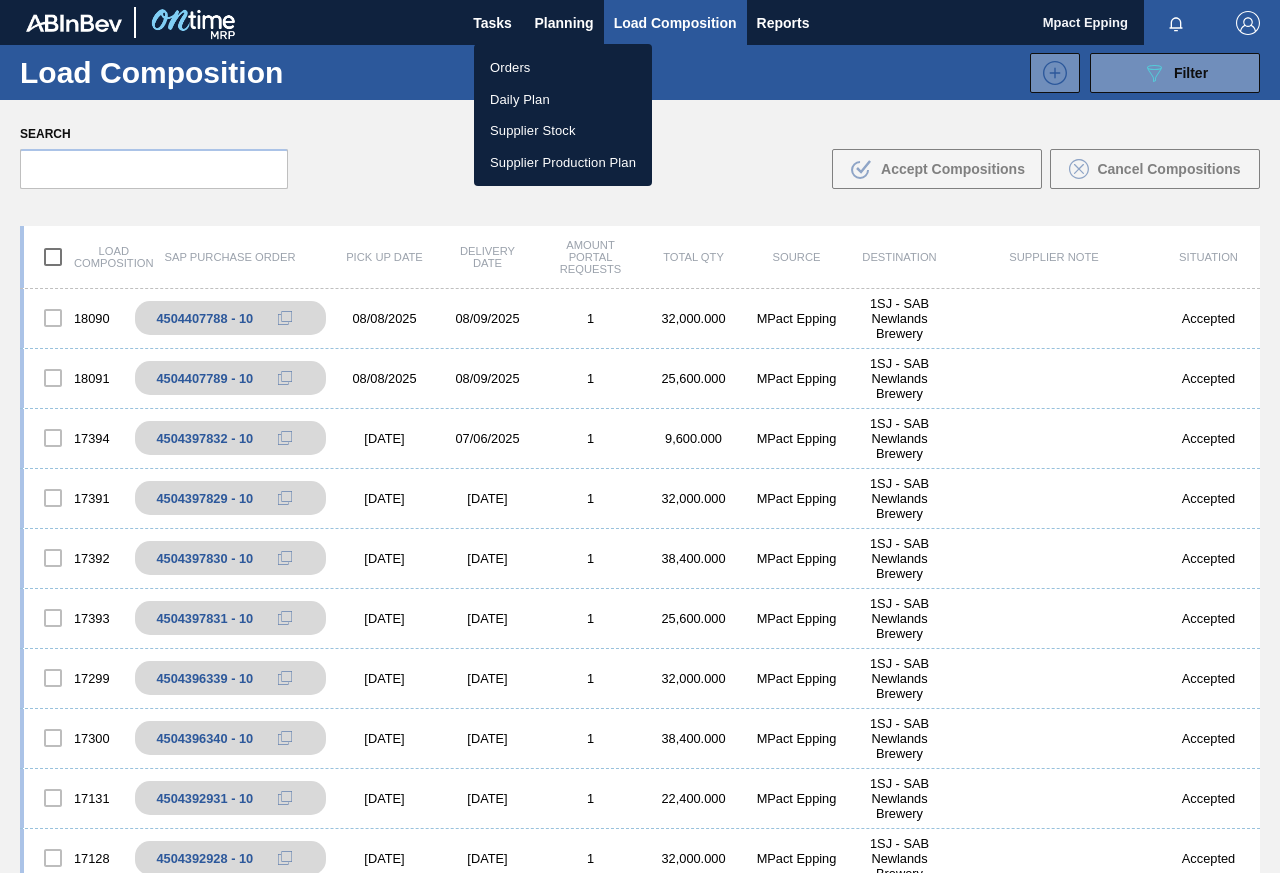 click on "Orders" at bounding box center [563, 68] 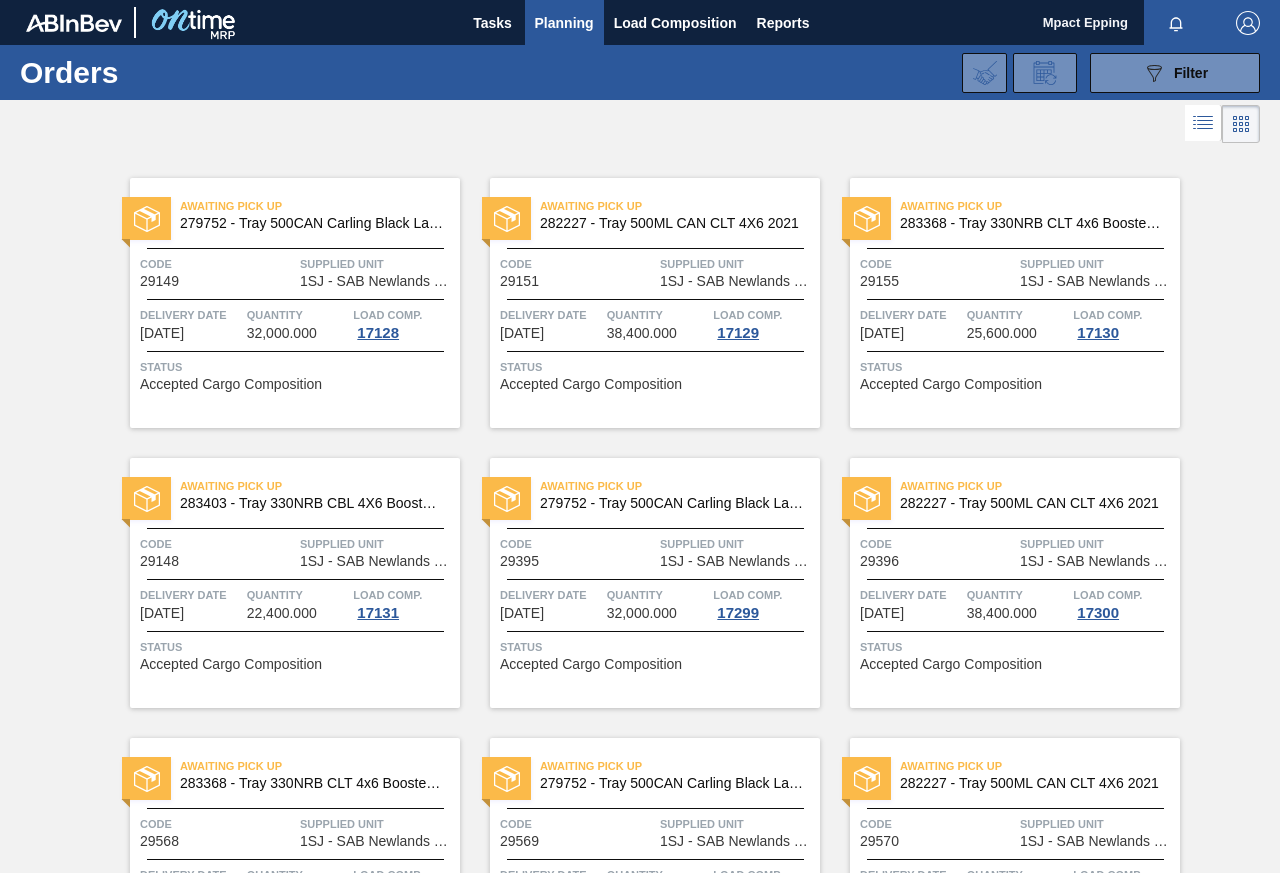 scroll, scrollTop: 749, scrollLeft: 0, axis: vertical 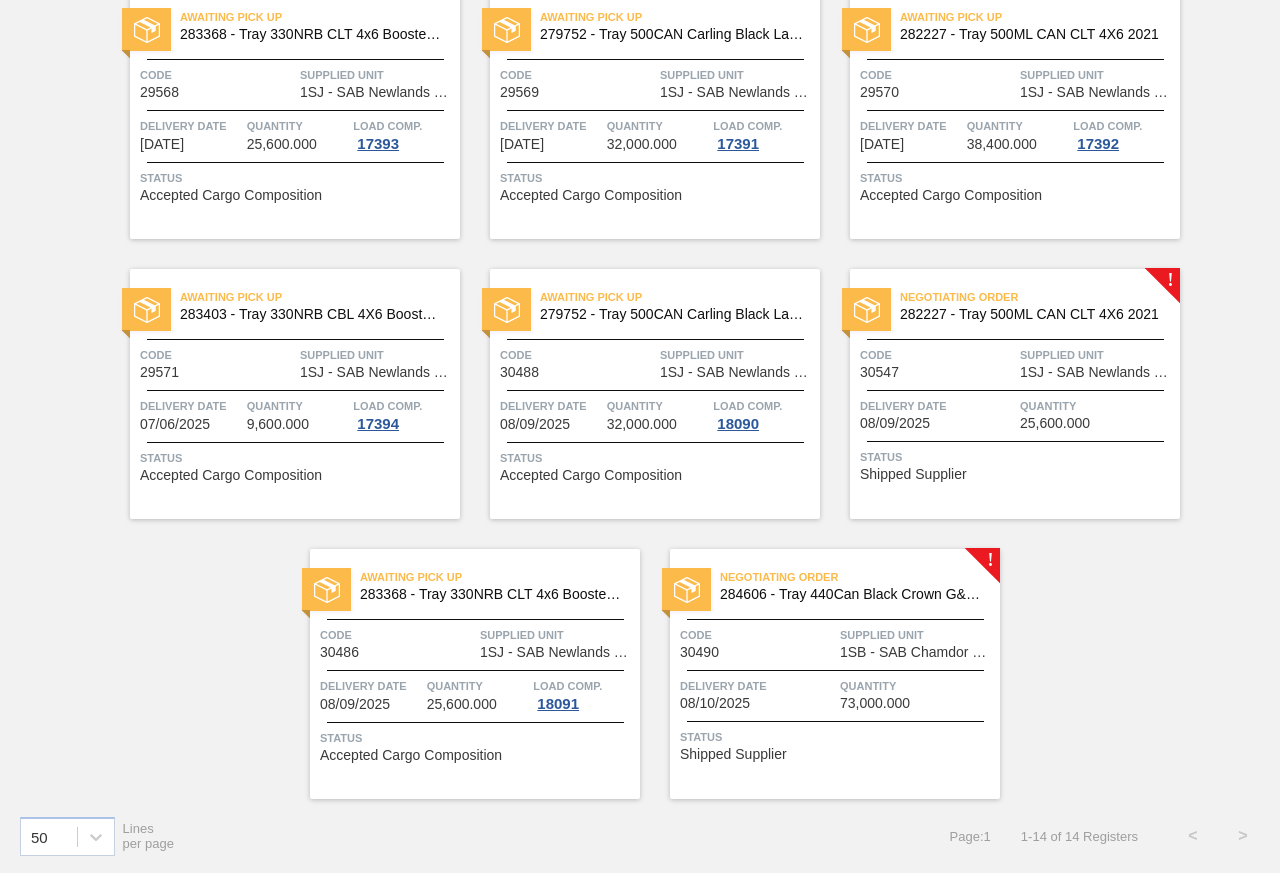 click on "Negotiating Order 282227 - Tray 500ML CAN CLT 4X6 2021 Code 30547 Supplied Unit 1SJ - SAB Newlands Brewery Delivery Date [DATE] Quantity 25,600.000 Status Shipped Supplier" at bounding box center [1015, 394] 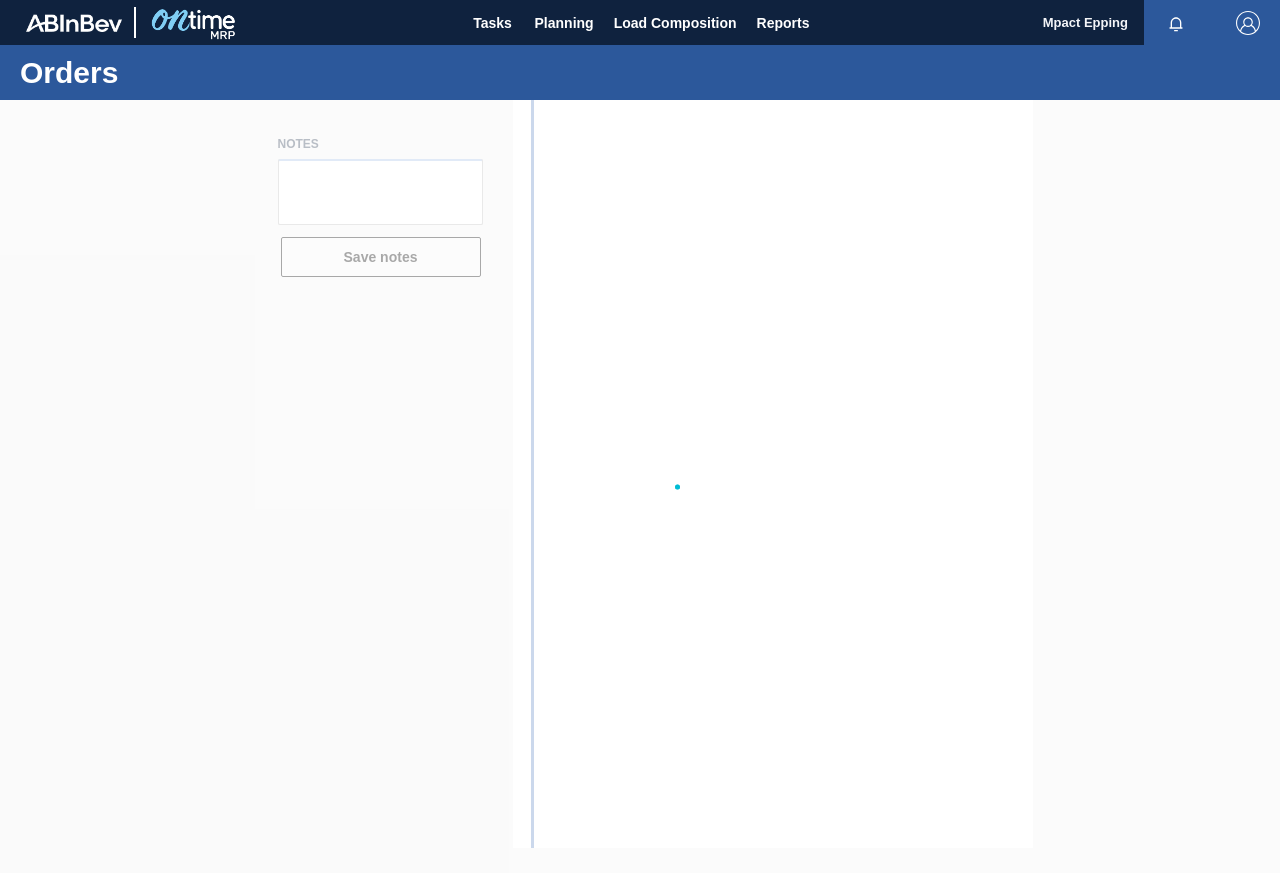 scroll, scrollTop: 0, scrollLeft: 0, axis: both 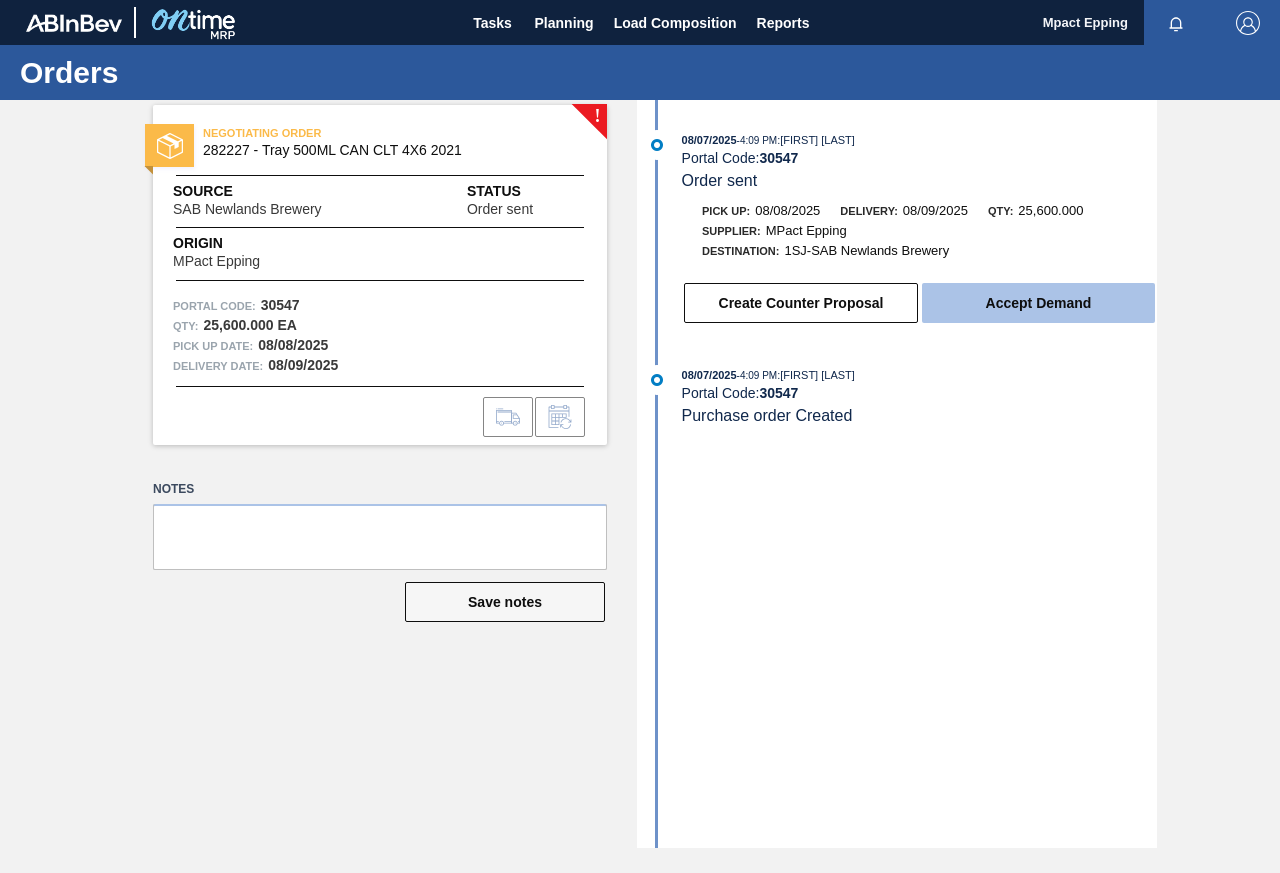 click on "Accept Demand" at bounding box center (1038, 303) 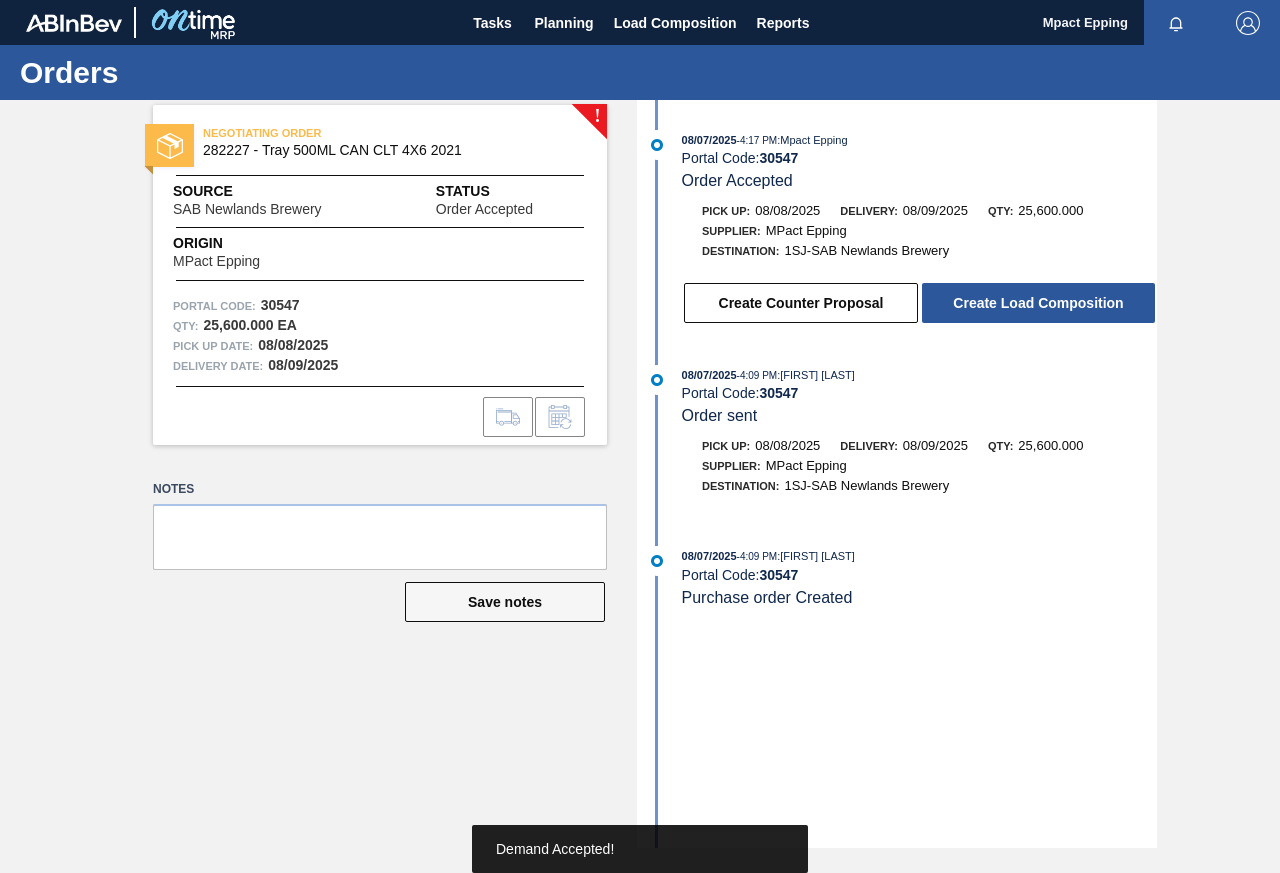 click on "Create Load Composition" at bounding box center [1038, 303] 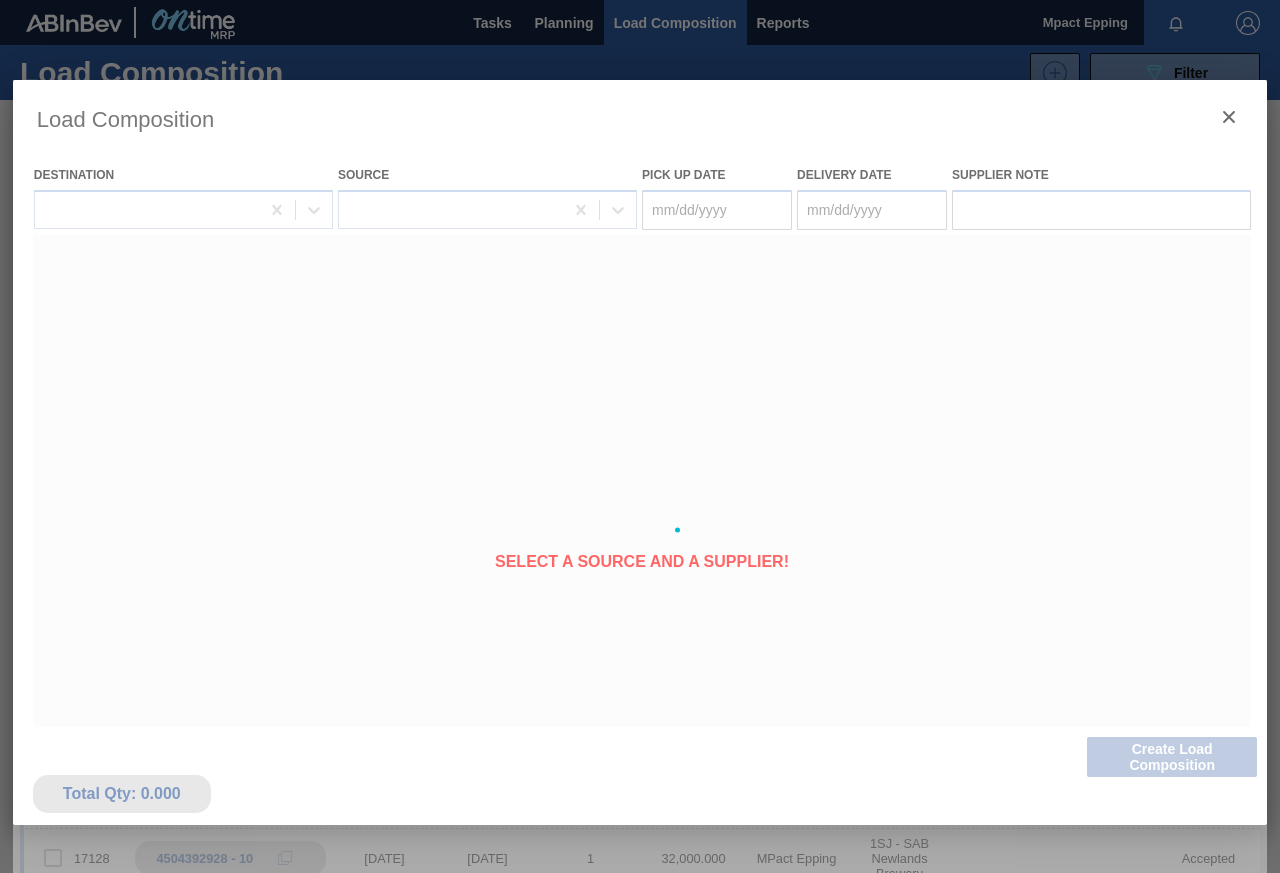 type on "08/08/2025" 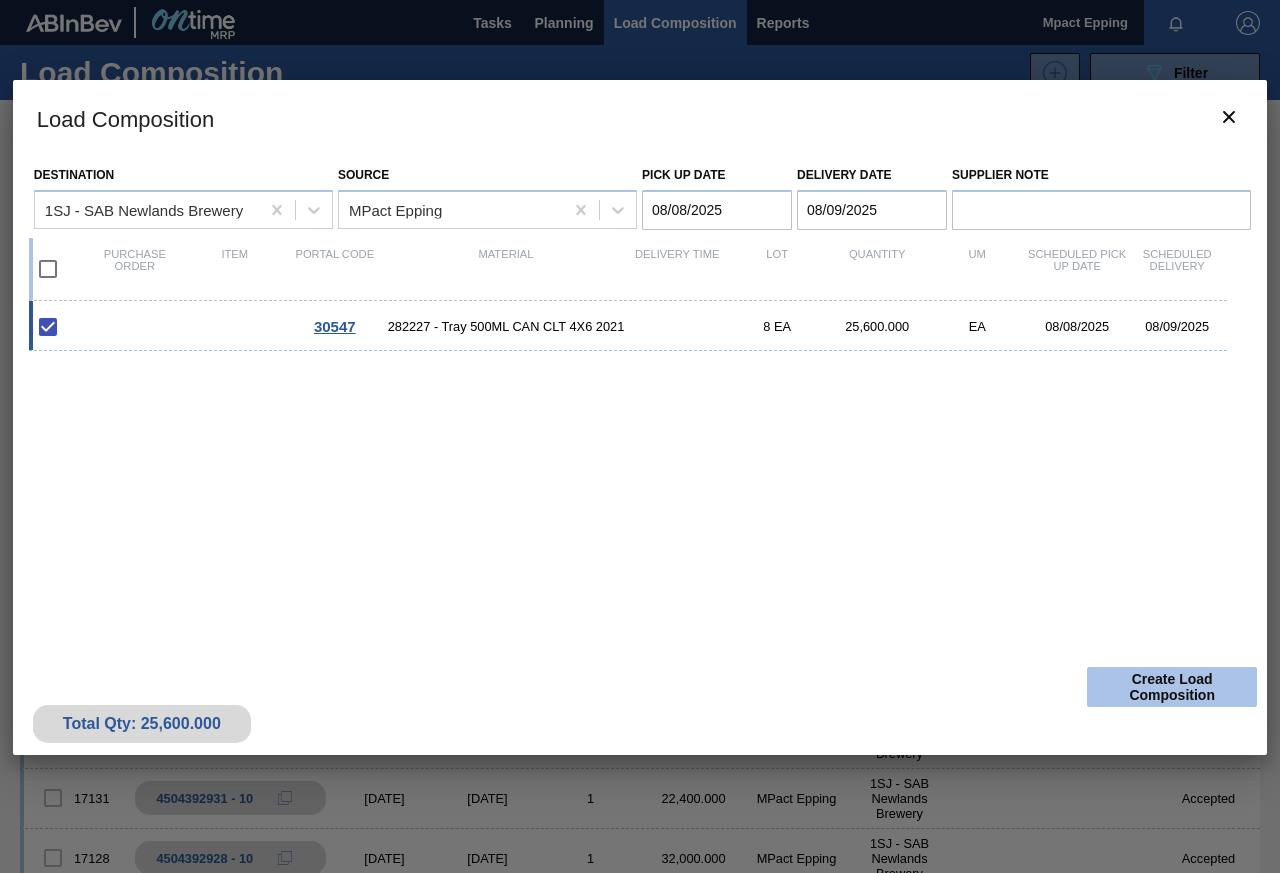 click on "Create Load Composition" at bounding box center (1172, 687) 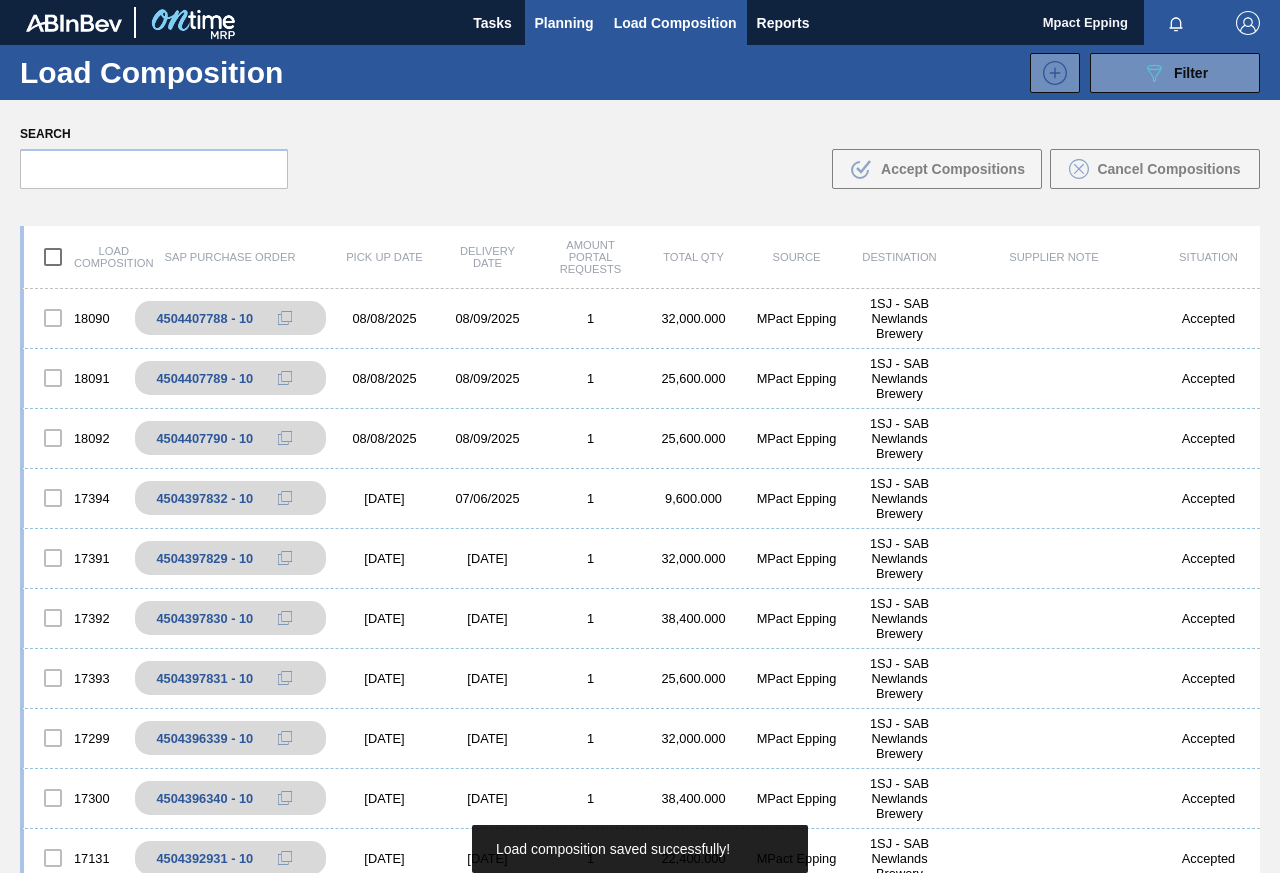 click on "Planning" at bounding box center (564, 23) 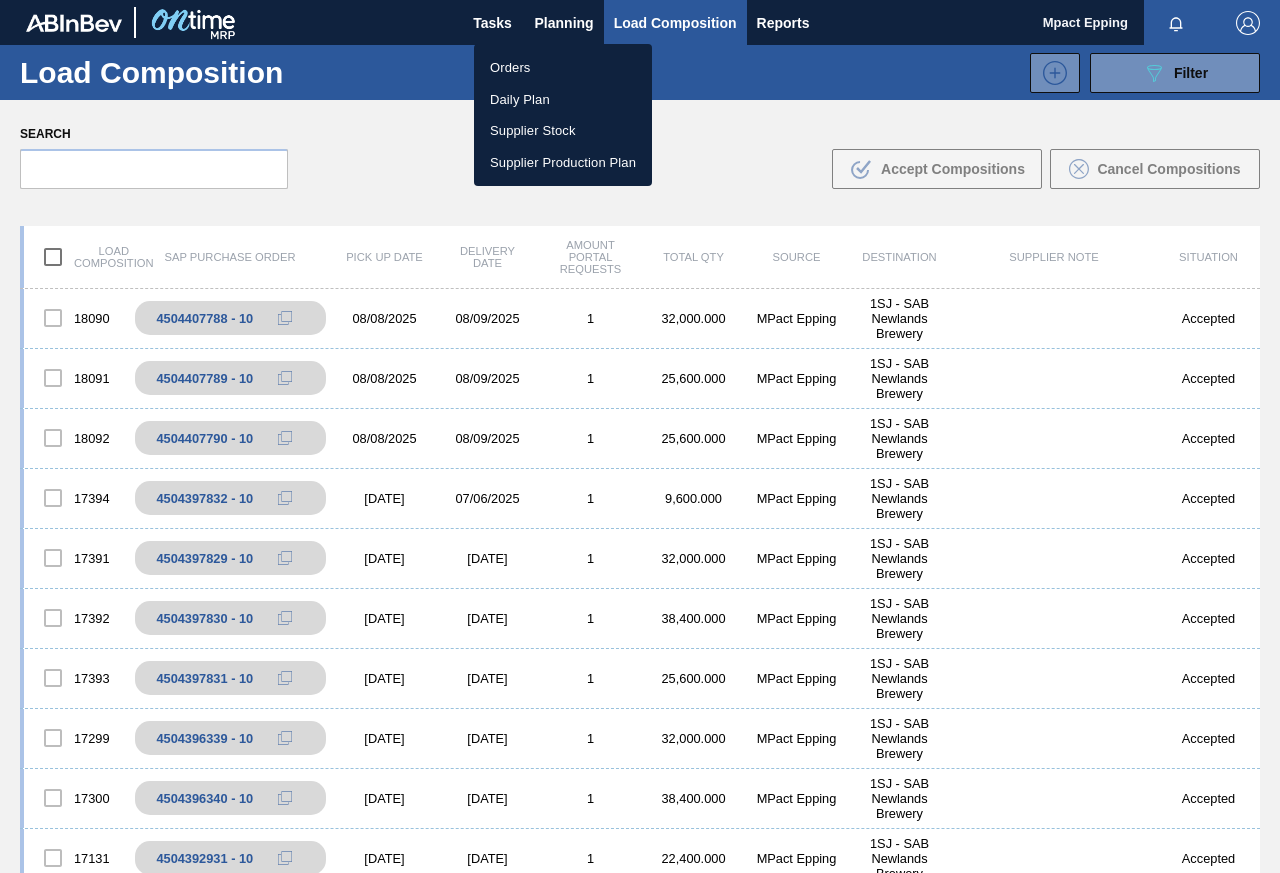 click on "Orders" at bounding box center (563, 68) 